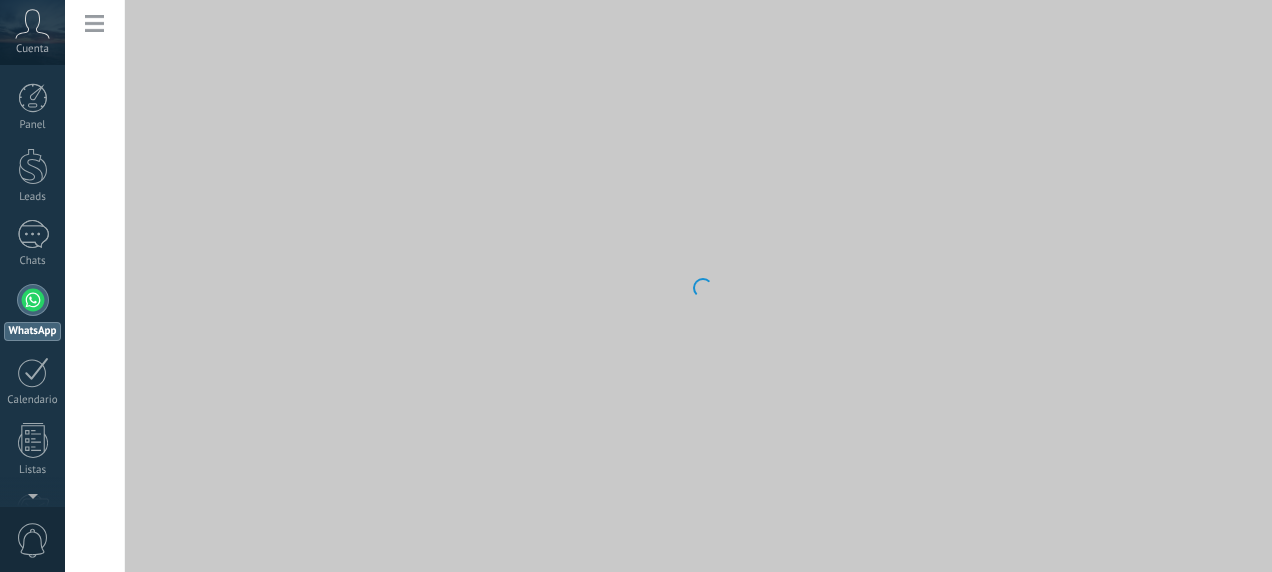 scroll, scrollTop: 0, scrollLeft: 0, axis: both 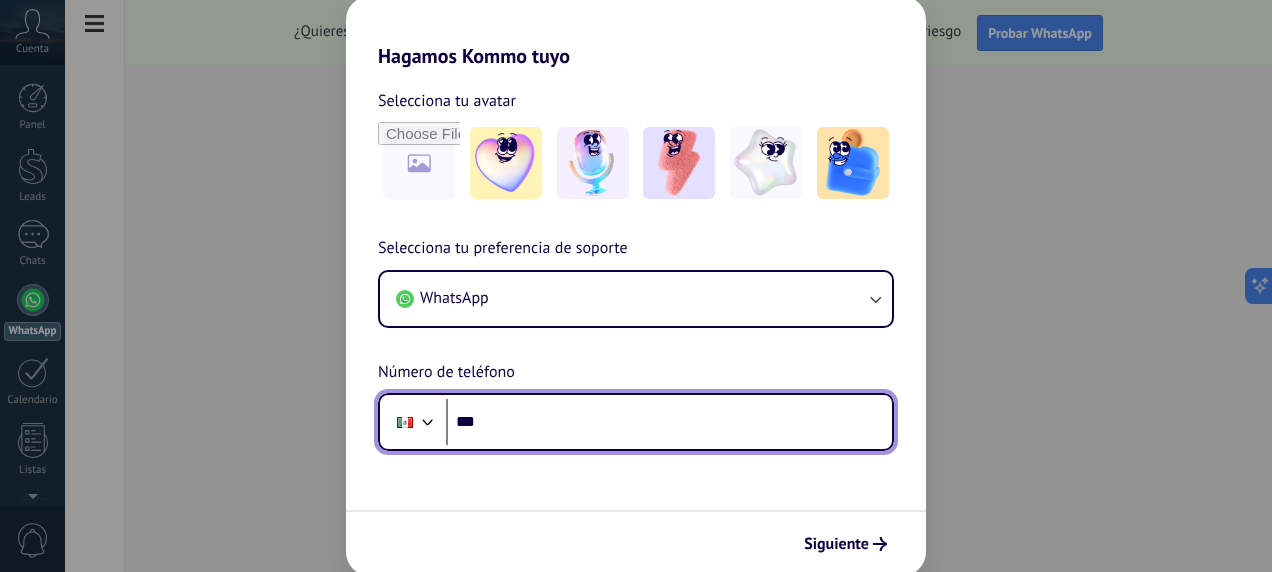 click on "***" at bounding box center [669, 422] 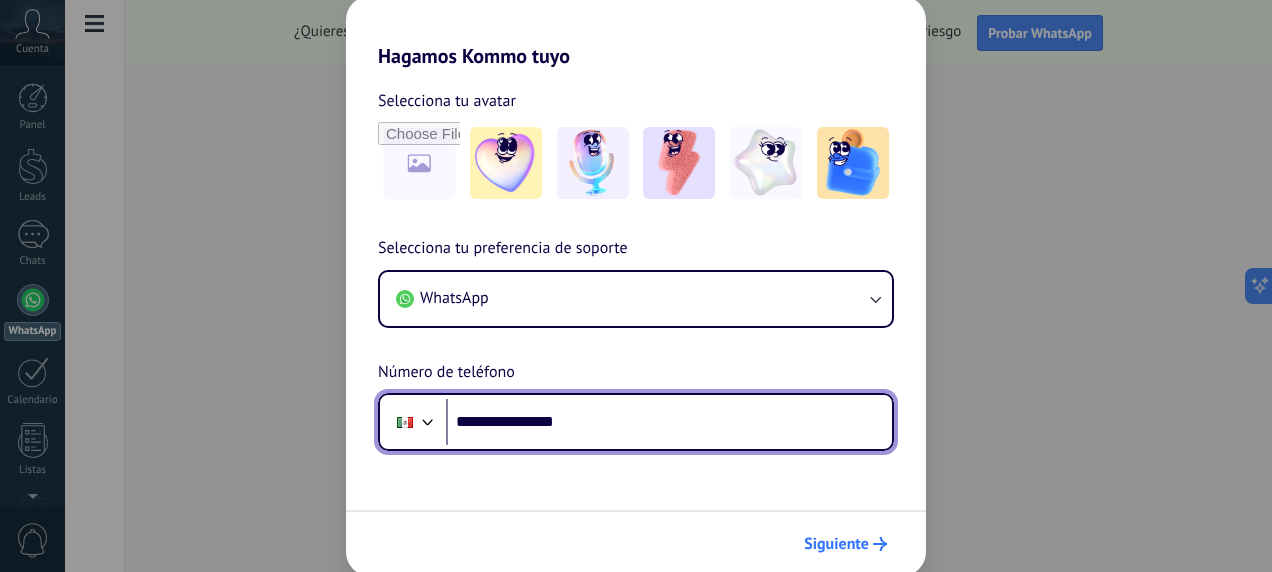 type on "**********" 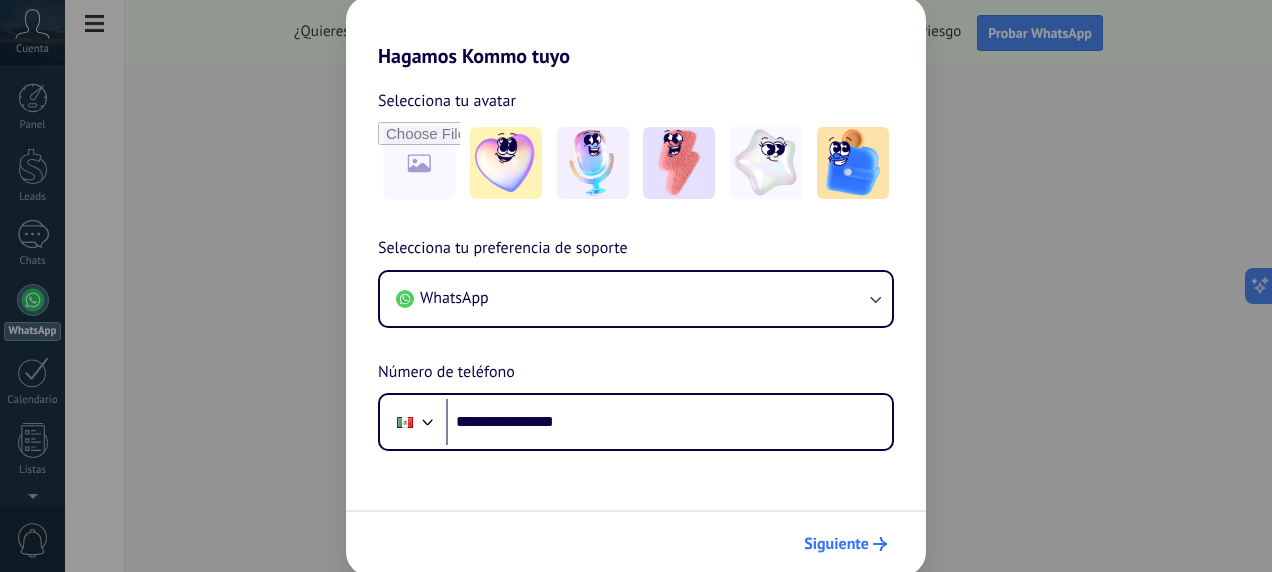 click on "Siguiente" at bounding box center [836, 544] 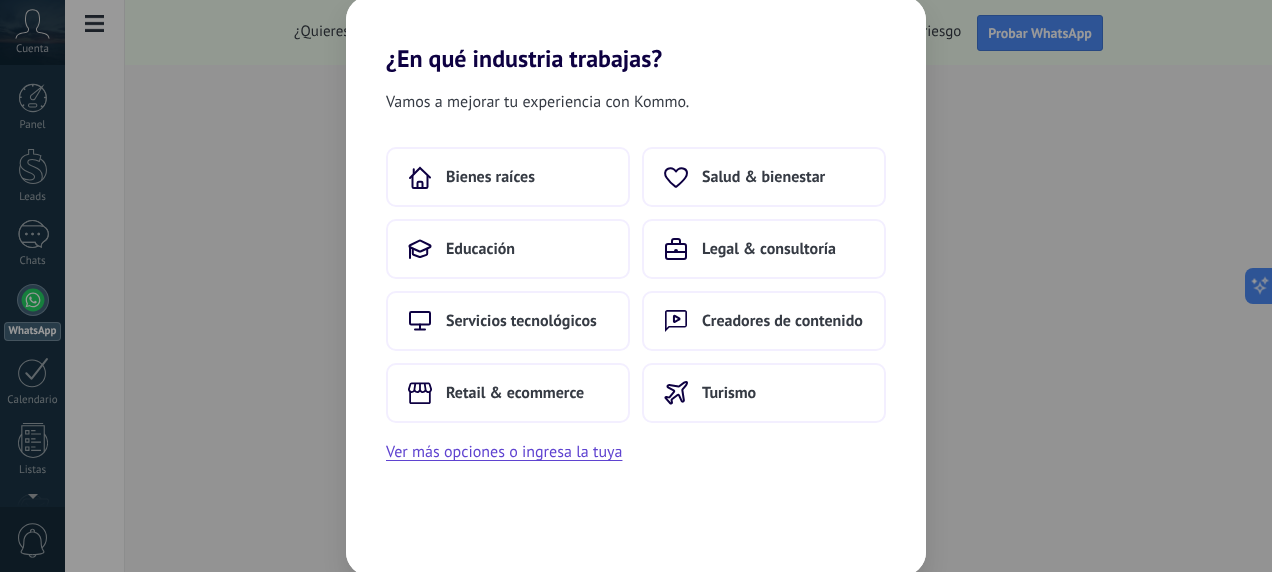 scroll, scrollTop: 0, scrollLeft: 0, axis: both 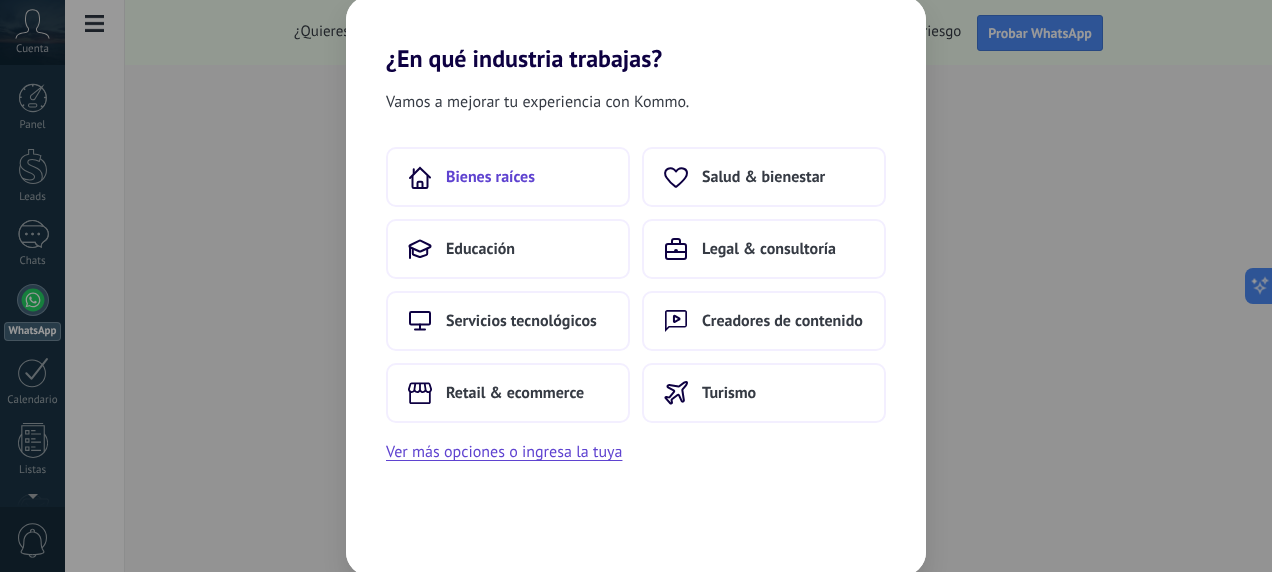 click on "Bienes raíces" at bounding box center [508, 177] 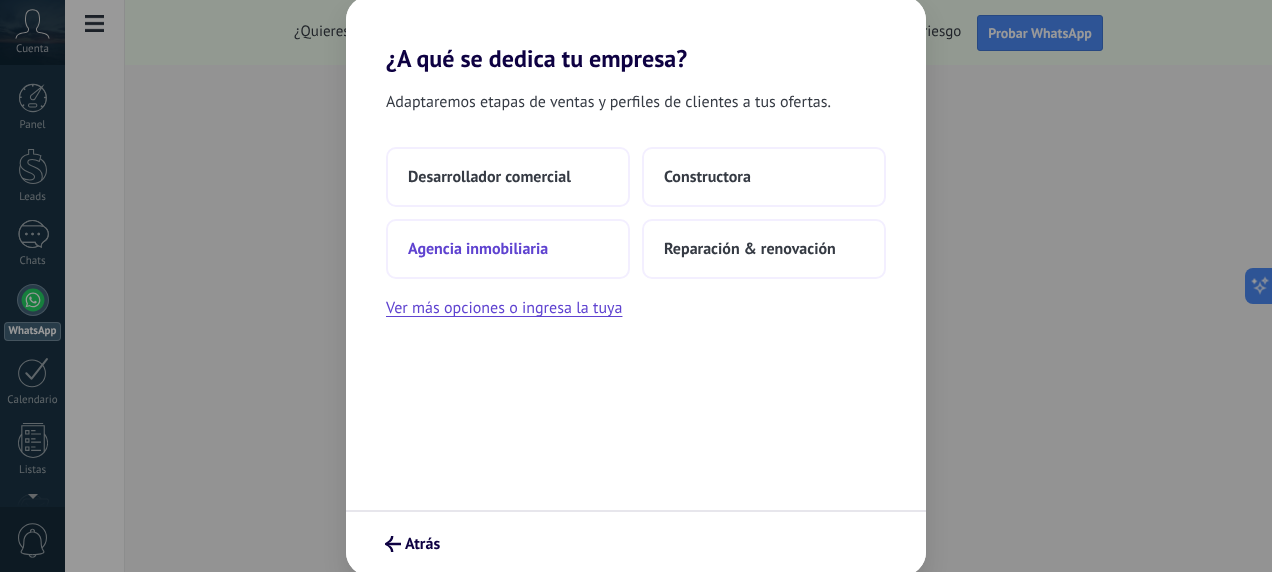 click on "Agencia inmobiliaria" at bounding box center [508, 249] 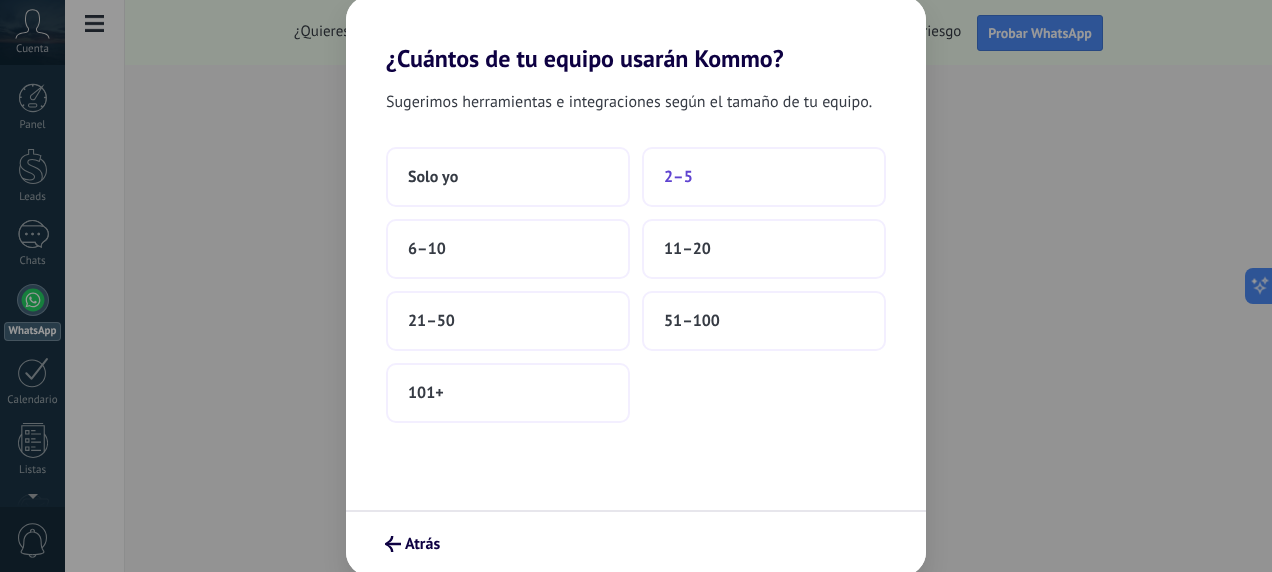 click on "2–5" at bounding box center [764, 177] 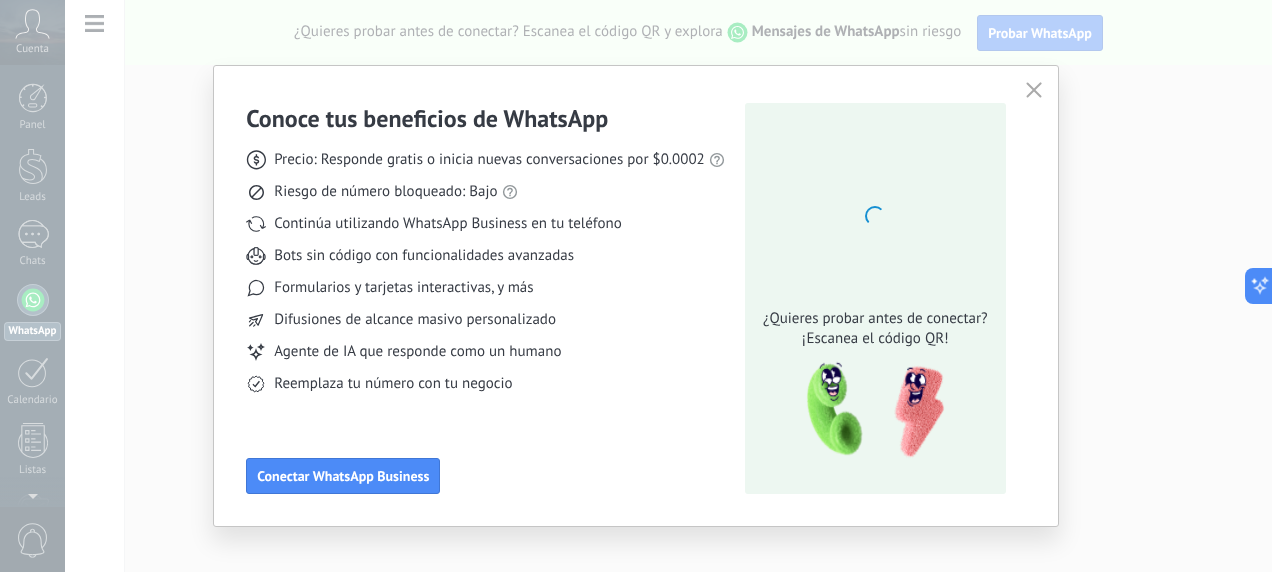 scroll, scrollTop: 19, scrollLeft: 0, axis: vertical 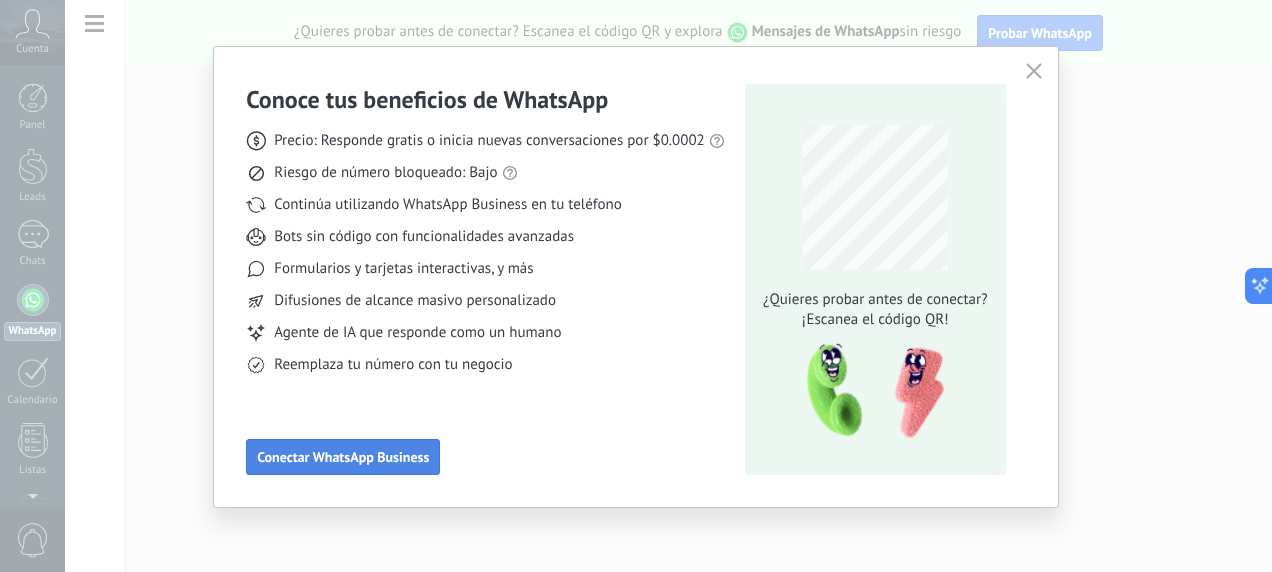click on "Conectar WhatsApp Business" at bounding box center (343, 457) 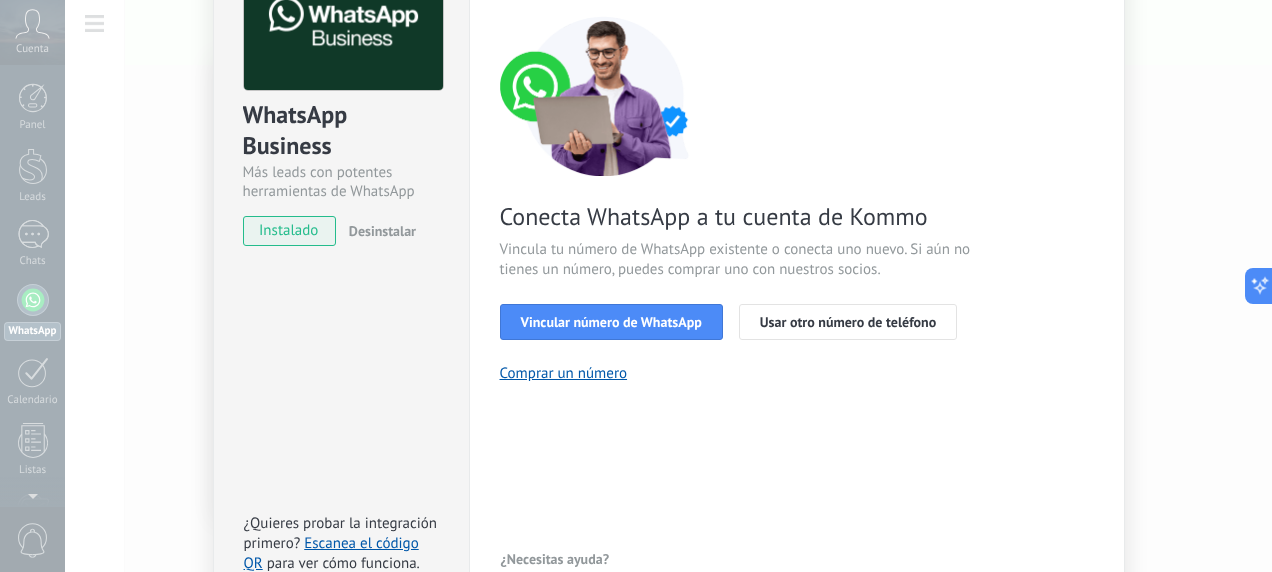 scroll, scrollTop: 148, scrollLeft: 0, axis: vertical 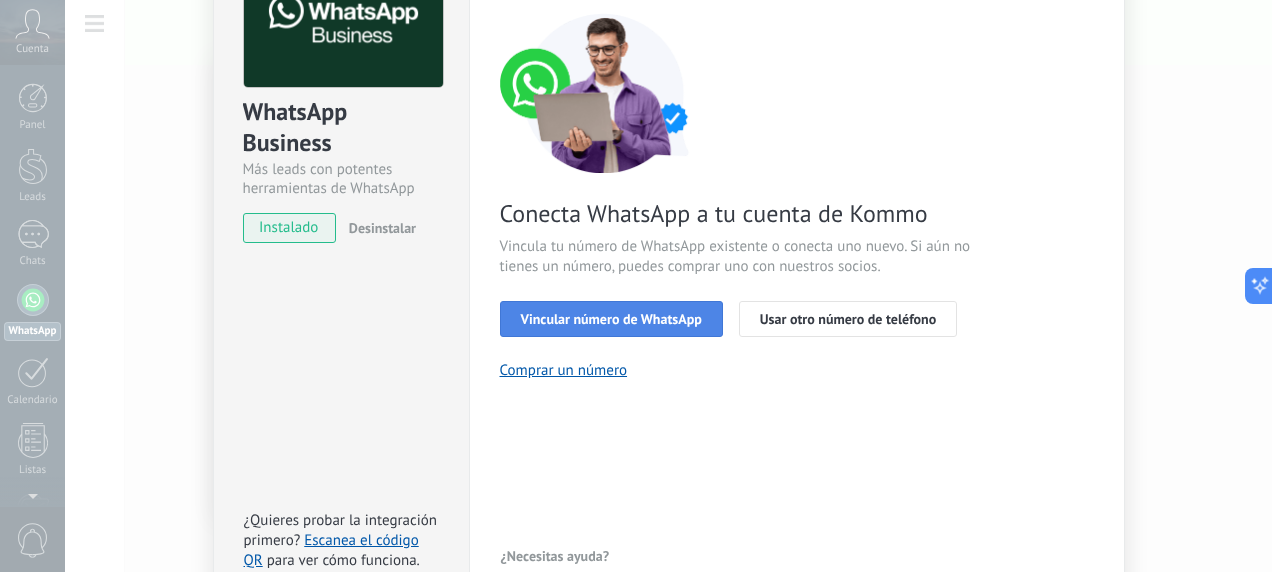 click on "Vincular número de WhatsApp" at bounding box center [611, 319] 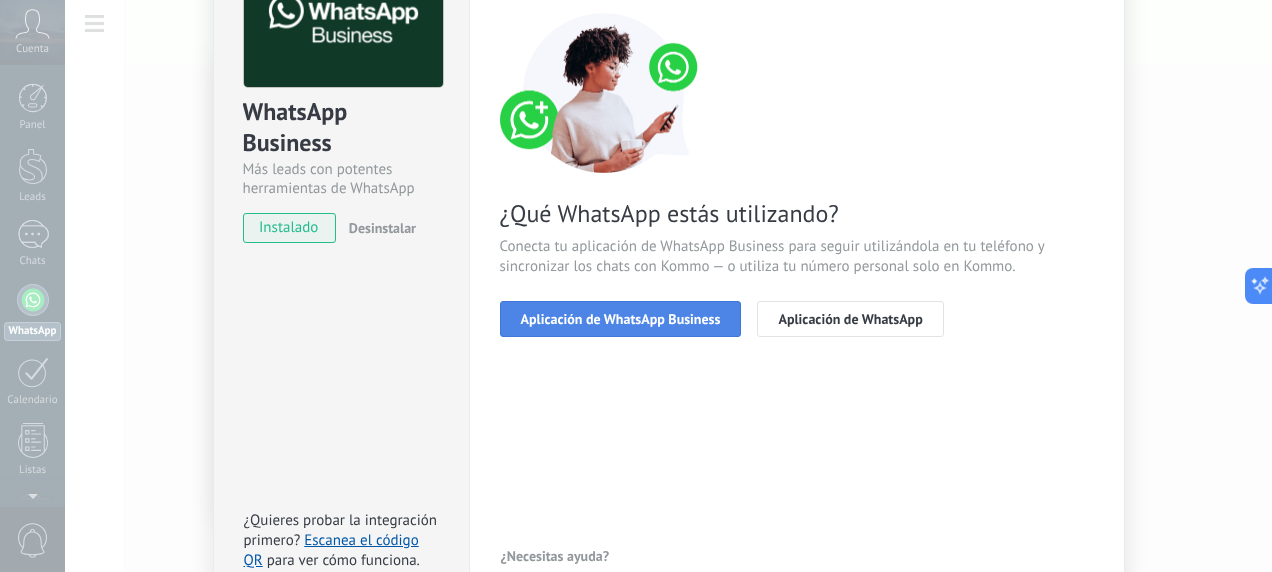 click on "Aplicación de WhatsApp Business" at bounding box center (621, 319) 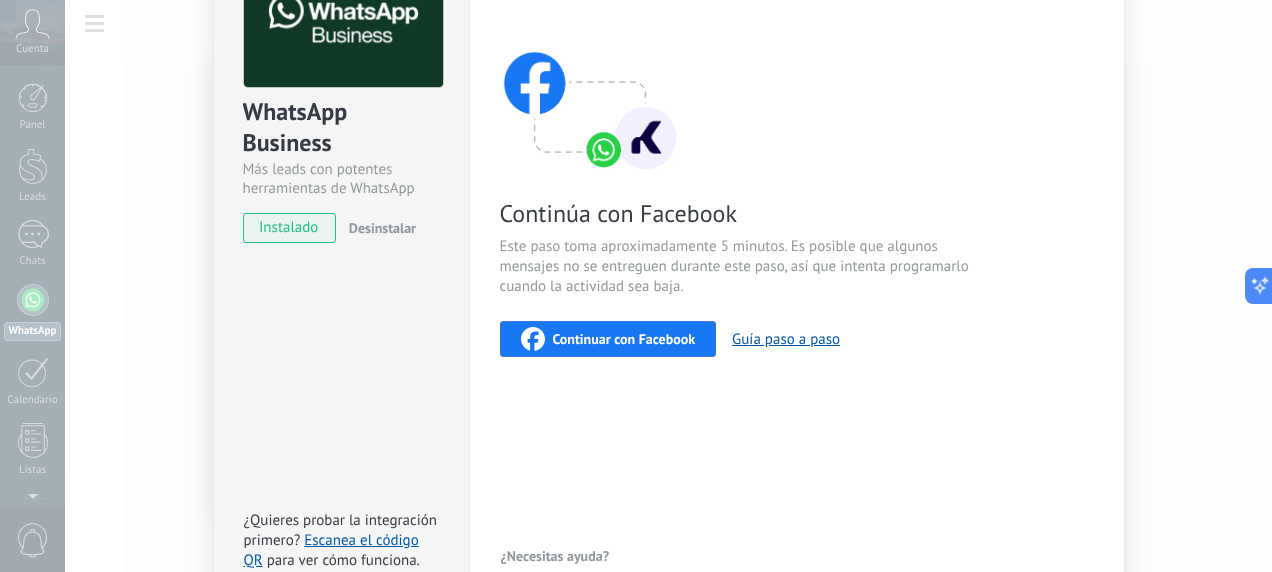 click on "Continuar con Facebook" at bounding box center [624, 339] 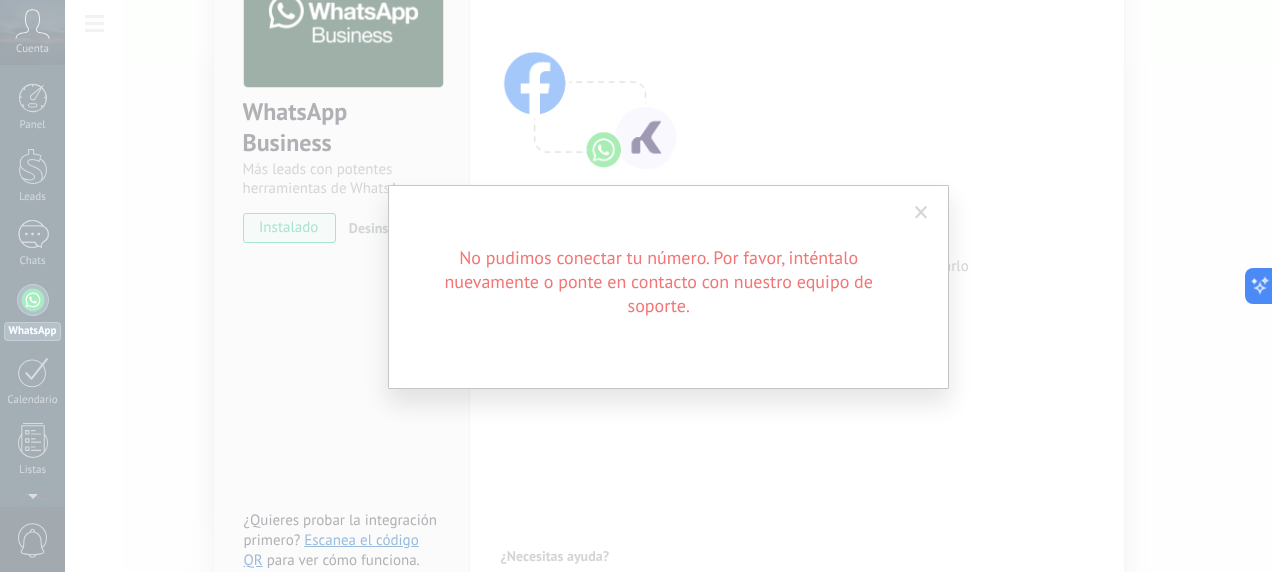 click on "No pudimos conectar tu número. Por favor, inténtalo nuevamente o ponte en contacto con nuestro equipo de soporte." at bounding box center [636, 286] 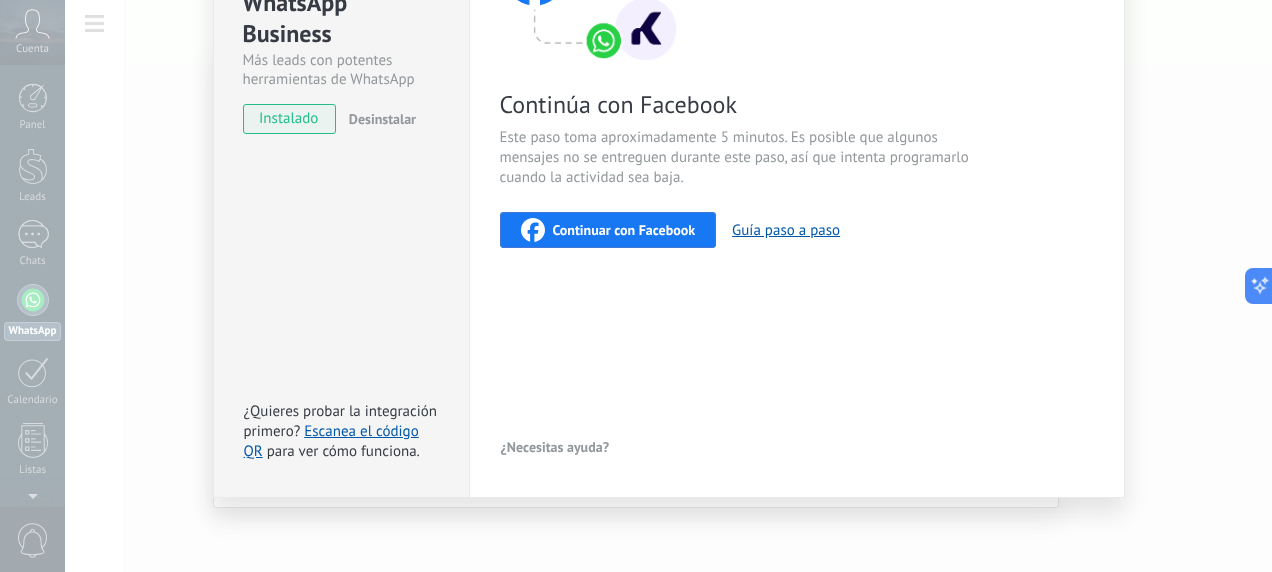 scroll, scrollTop: 40, scrollLeft: 0, axis: vertical 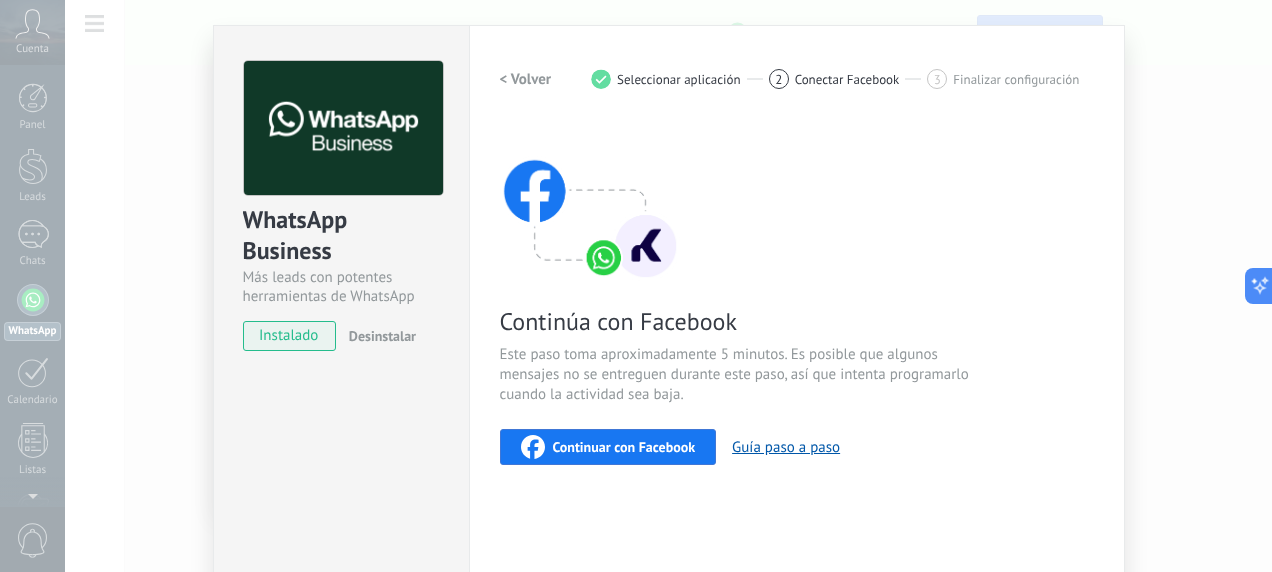 click on "Continuar con Facebook Guía paso a paso" at bounding box center [797, 447] 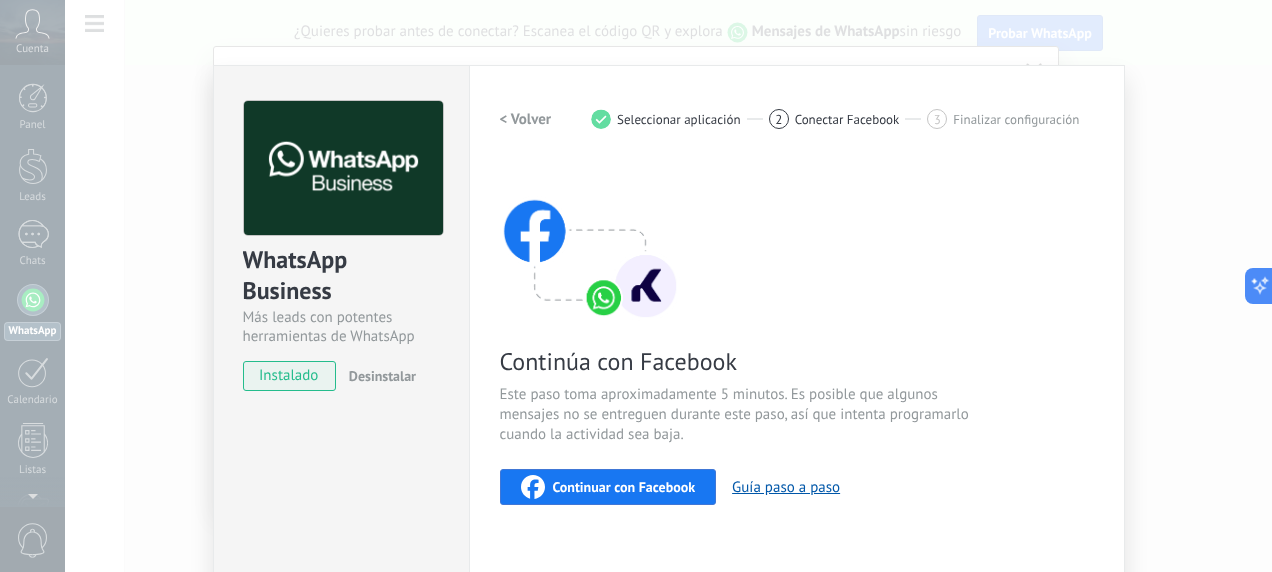 click on "Desinstalar" at bounding box center (382, 376) 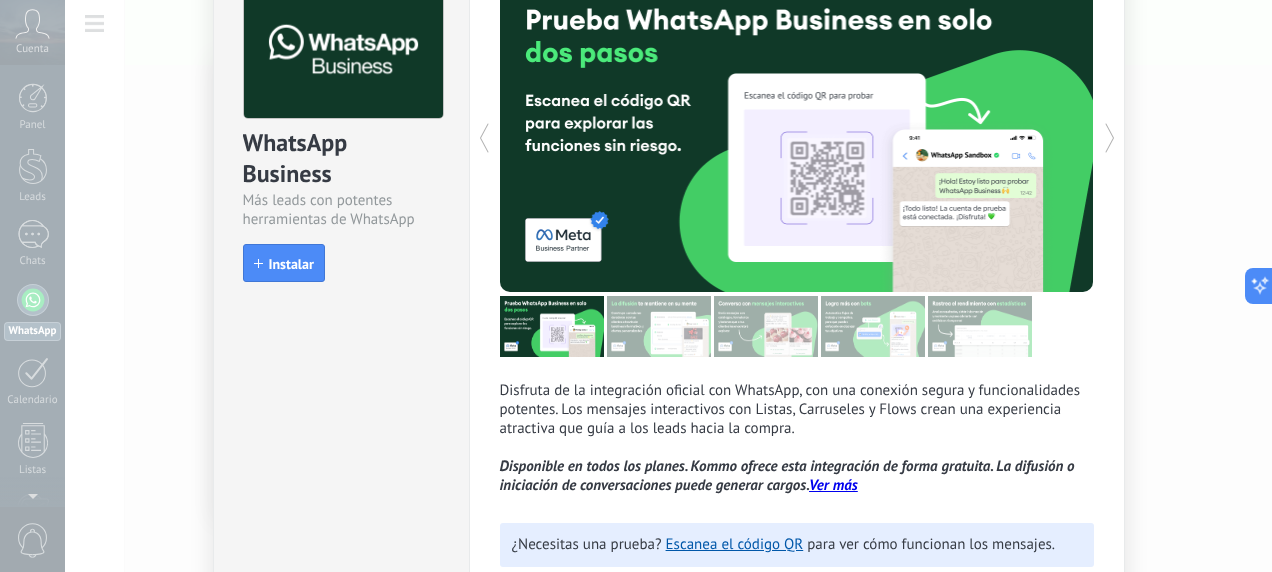 scroll, scrollTop: 0, scrollLeft: 0, axis: both 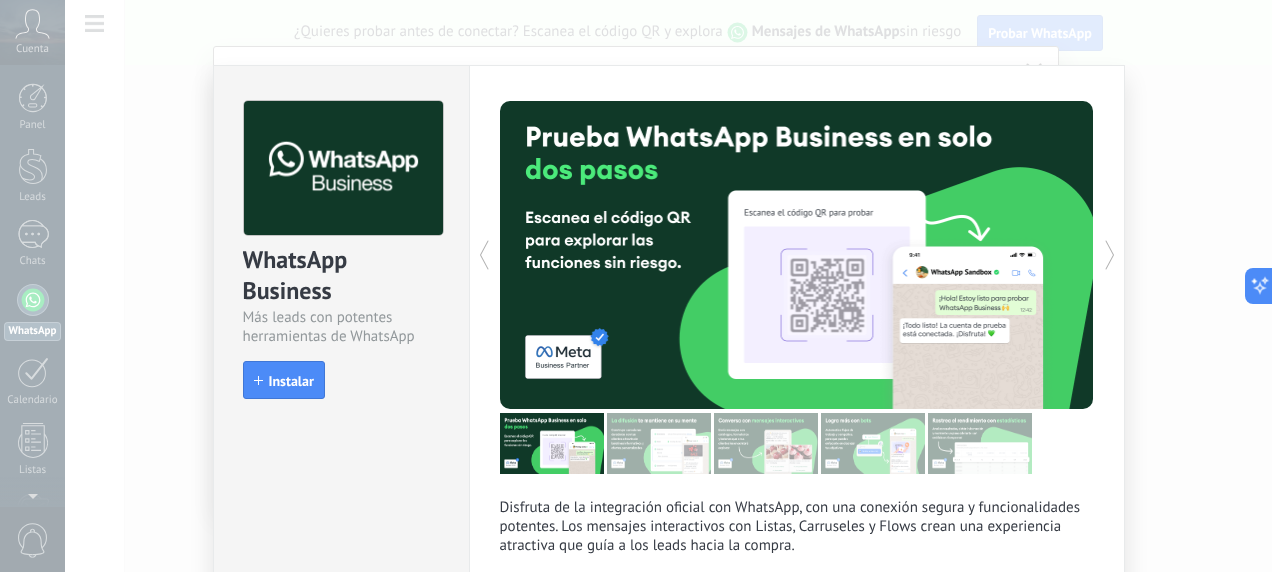 click on "Conoce tus beneficios de WhatsApp Precio: Responde gratis o inicia nuevas conversaciones por $0.0002 Riesgo de número bloqueado: Bajo Continúa utilizando WhatsApp Business en tu teléfono Bots sin código con funcionalidades avanzadas Formularios y tarjetas interactivas, y más Difusiones de alcance masivo personalizado Agente de IA que responde como un humano Reemplaza tu número con tu negocio Conectar WhatsApp Business ¿Quieres probar antes de conectar? ¡Escanea el código QR!" at bounding box center (636, 286) 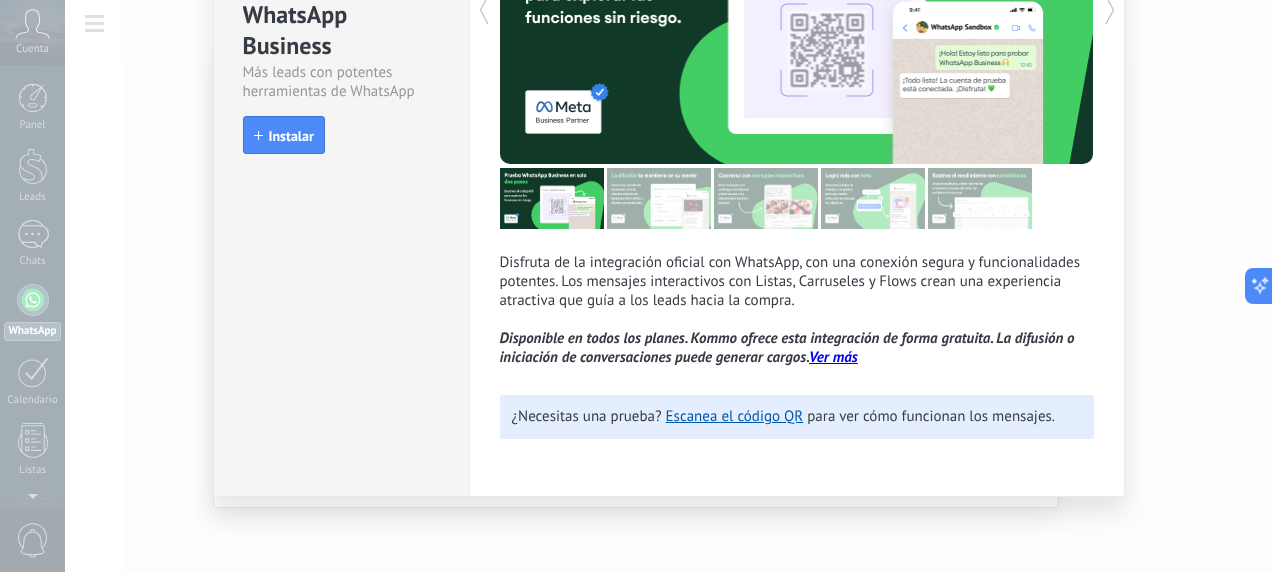 scroll, scrollTop: 0, scrollLeft: 0, axis: both 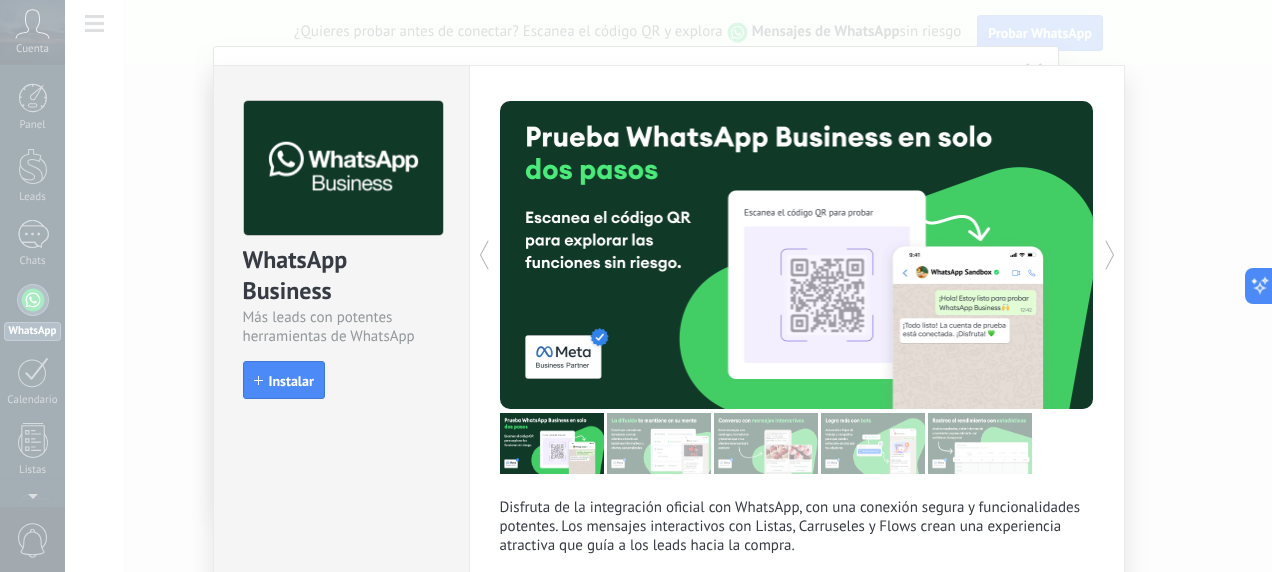 click on "Conoce tus beneficios de WhatsApp Precio: Responde gratis o inicia nuevas conversaciones por $0.0002 Riesgo de número bloqueado: Bajo Continúa utilizando WhatsApp Business en tu teléfono Bots sin código con funcionalidades avanzadas Formularios y tarjetas interactivas, y más Difusiones de alcance masivo personalizado Agente de IA que responde como un humano Reemplaza tu número con tu negocio Conectar WhatsApp Business ¿Quieres probar antes de conectar? ¡Escanea el código QR!" at bounding box center [636, 286] 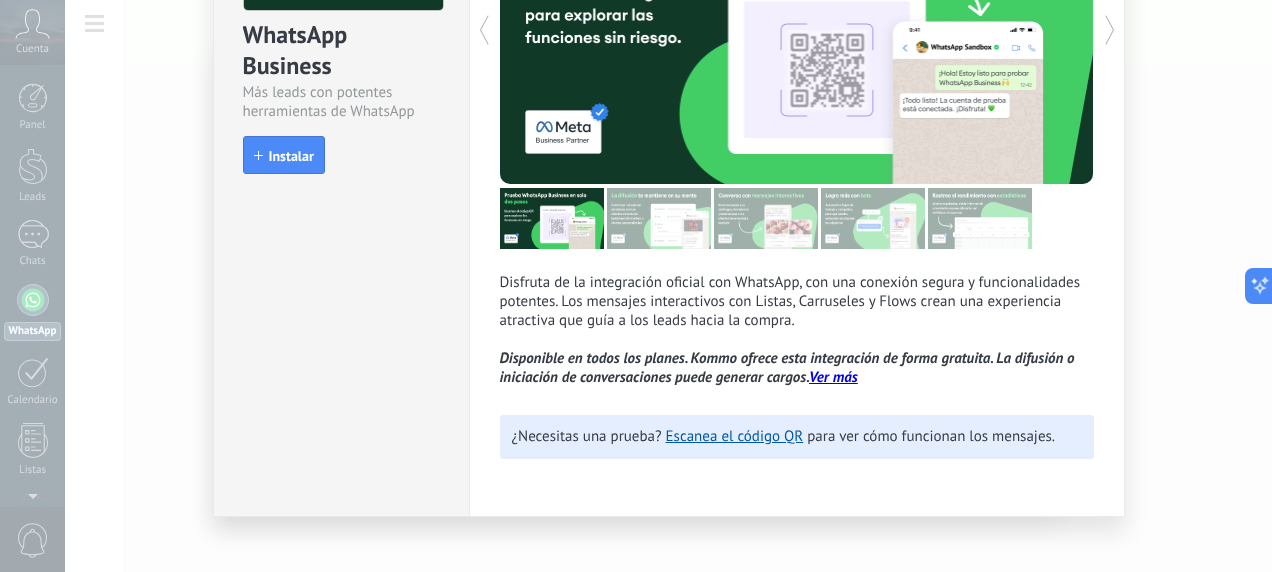 scroll, scrollTop: 0, scrollLeft: 0, axis: both 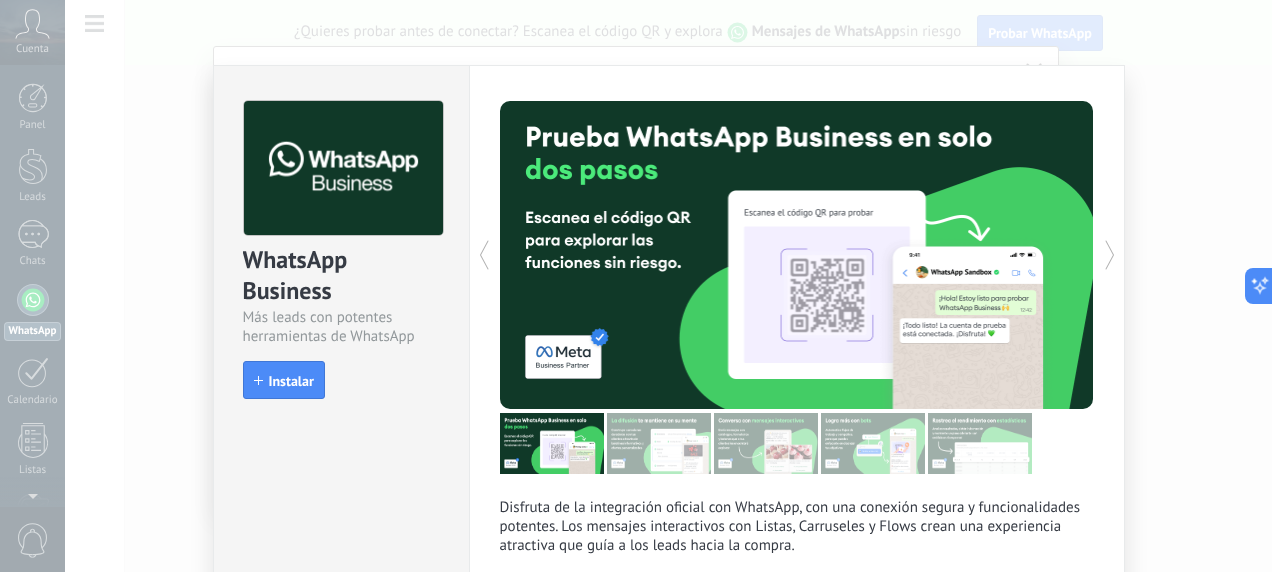 click on "Conoce tus beneficios de WhatsApp Precio: Responde gratis o inicia nuevas conversaciones por $0.0002 Riesgo de número bloqueado: Bajo Continúa utilizando WhatsApp Business en tu teléfono Bots sin código con funcionalidades avanzadas Formularios y tarjetas interactivas, y más Difusiones de alcance masivo personalizado Agente de IA que responde como un humano Reemplaza tu número con tu negocio Conectar WhatsApp Business ¿Quieres probar antes de conectar? ¡Escanea el código QR!" at bounding box center (636, 286) 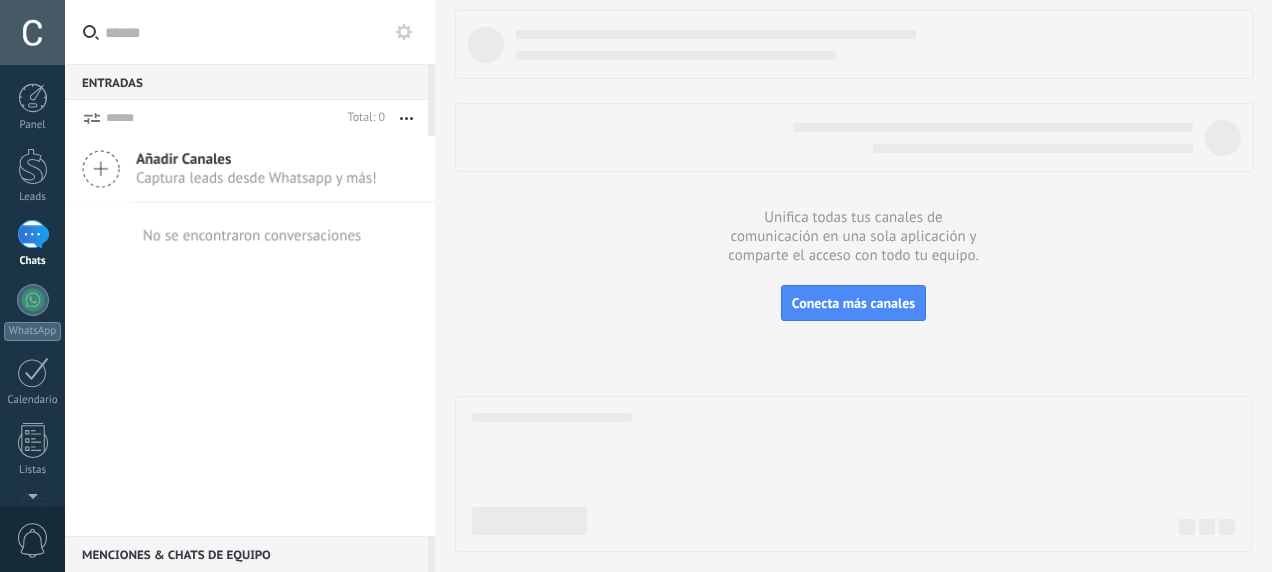 scroll, scrollTop: 0, scrollLeft: 0, axis: both 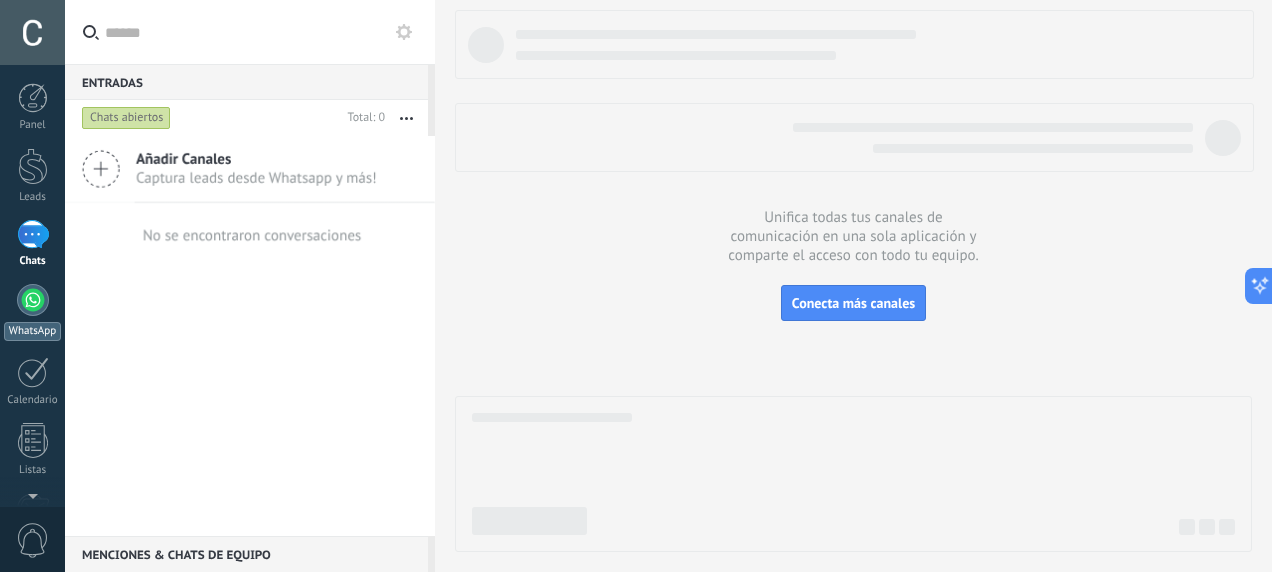 click at bounding box center [33, 300] 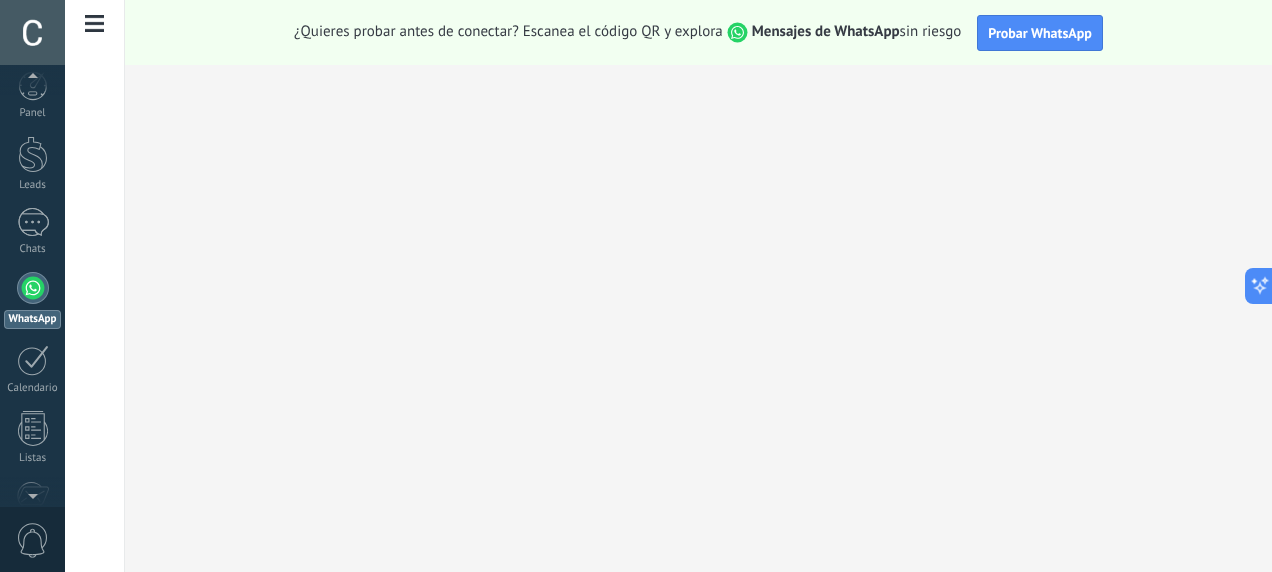 scroll, scrollTop: 0, scrollLeft: 0, axis: both 